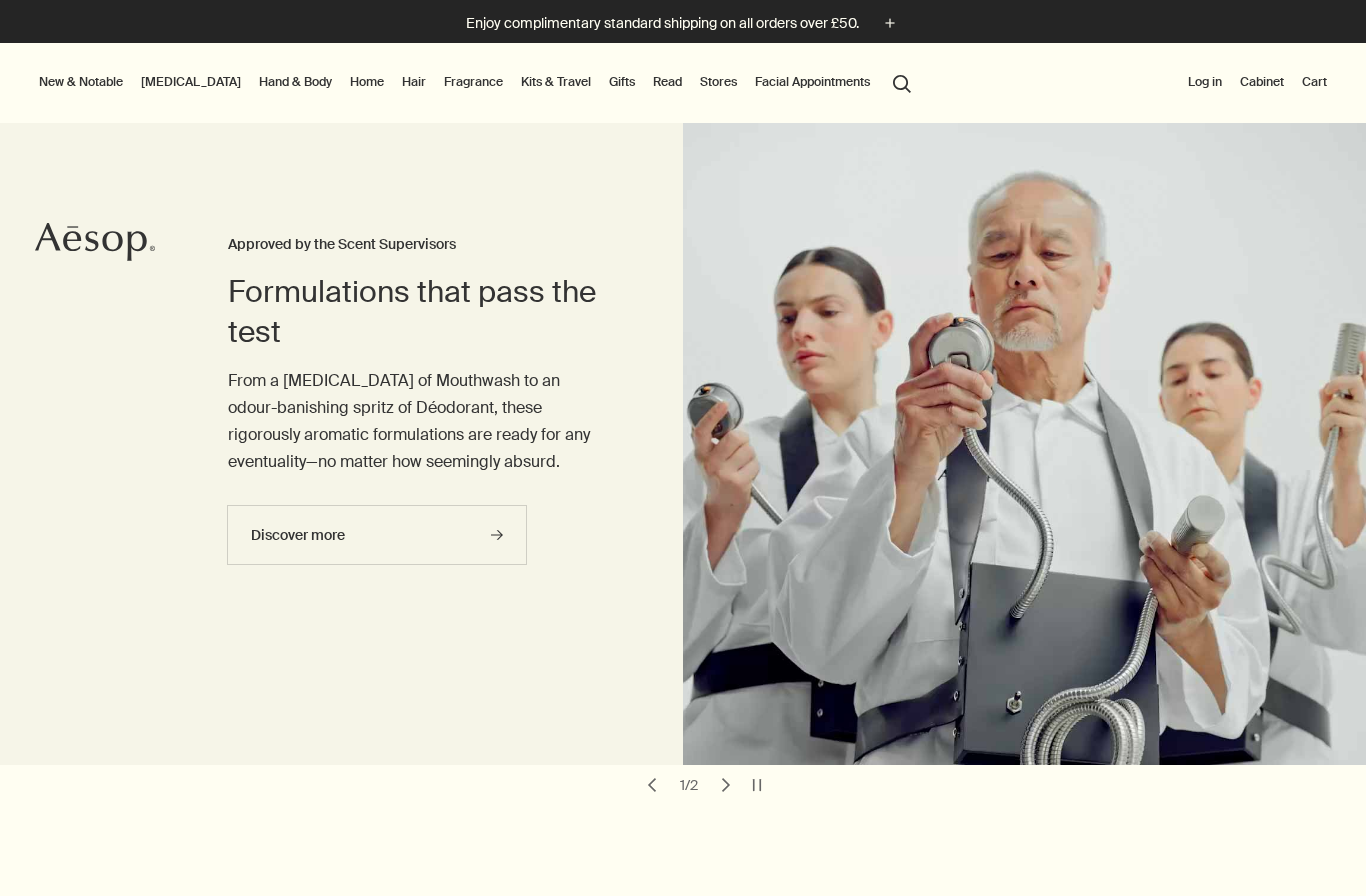 scroll, scrollTop: 131, scrollLeft: 96, axis: both 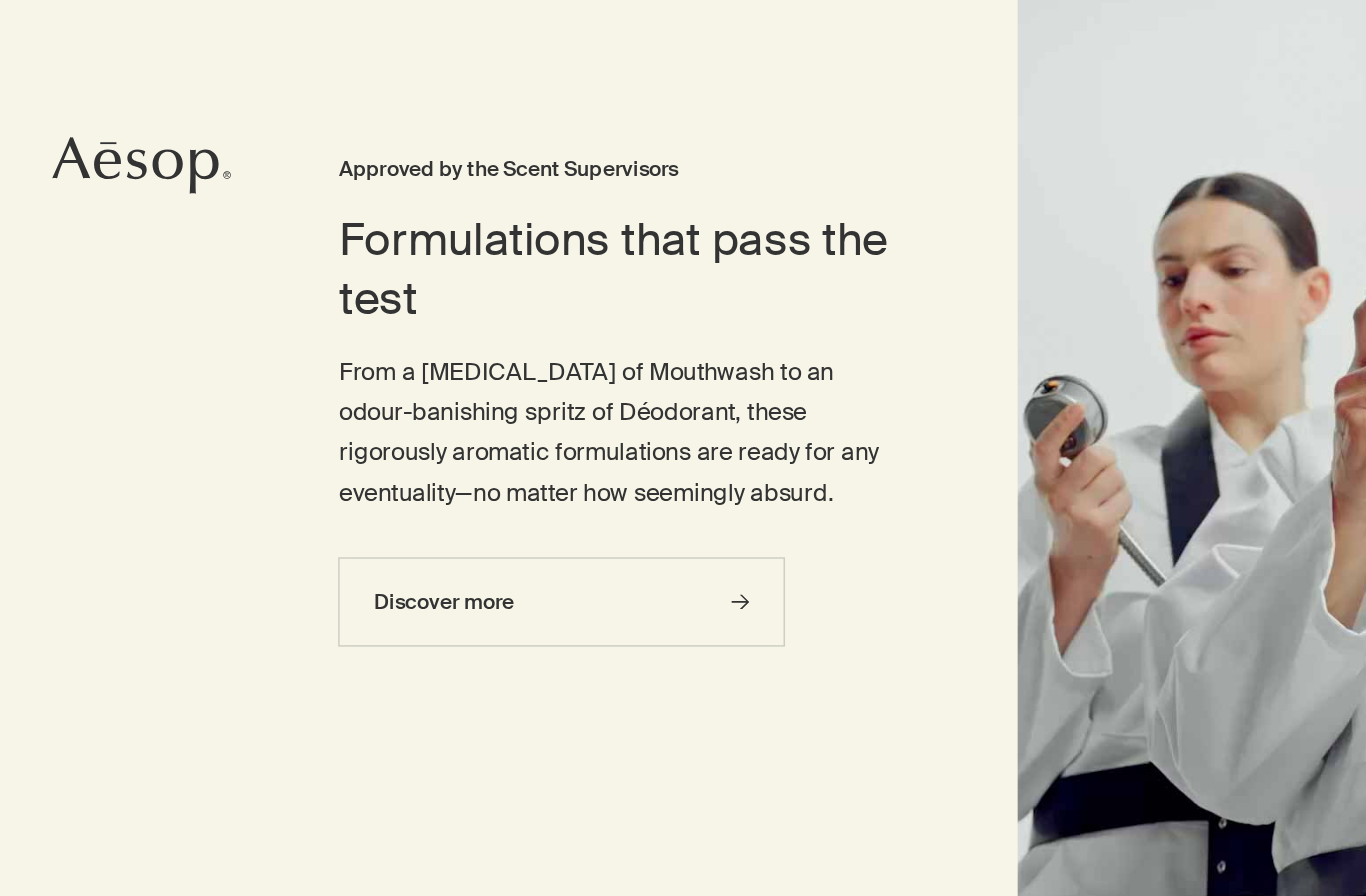 click on "Fragrance" at bounding box center (473, -49) 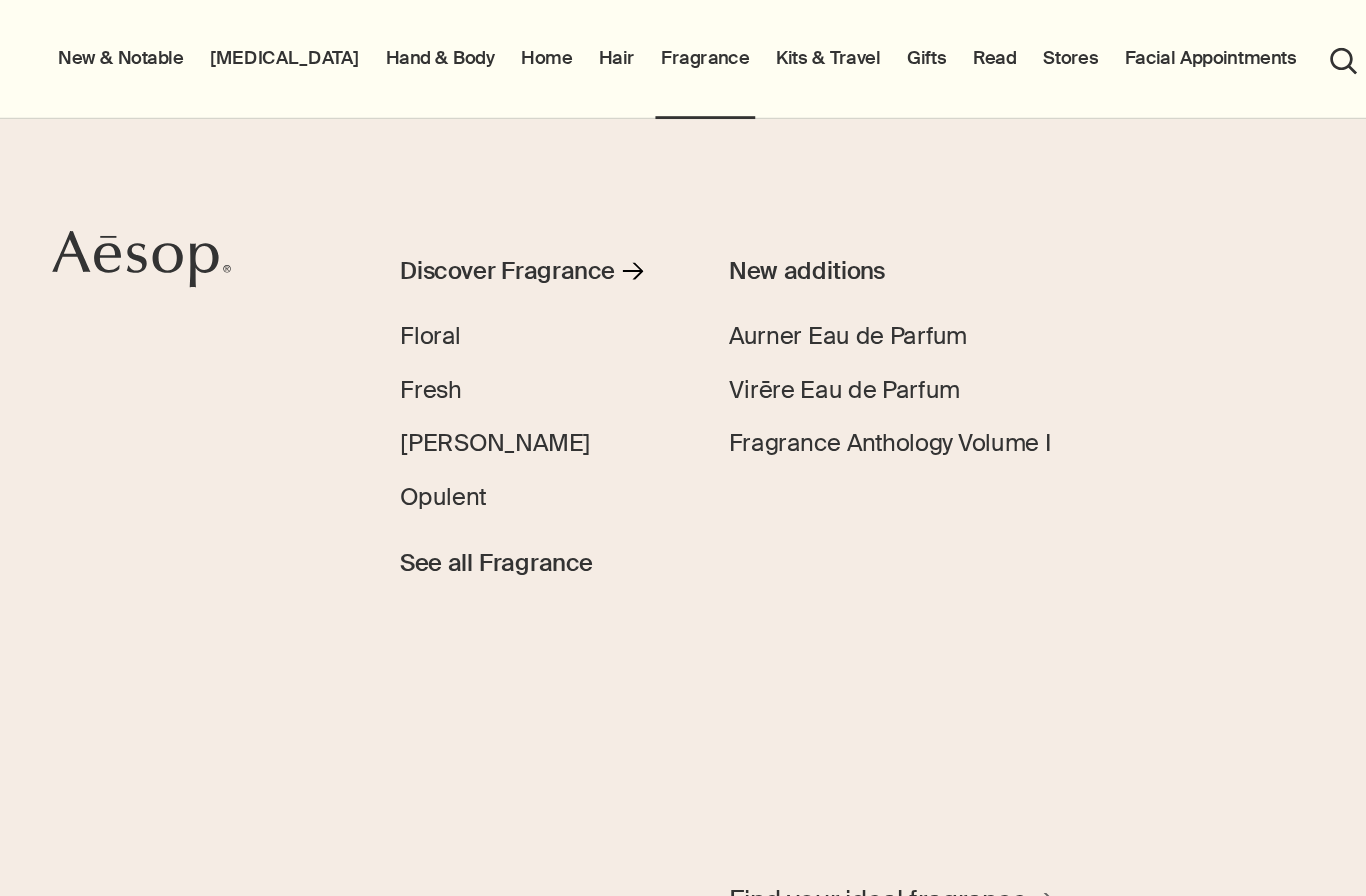 click on "Fresh" at bounding box center [289, 261] 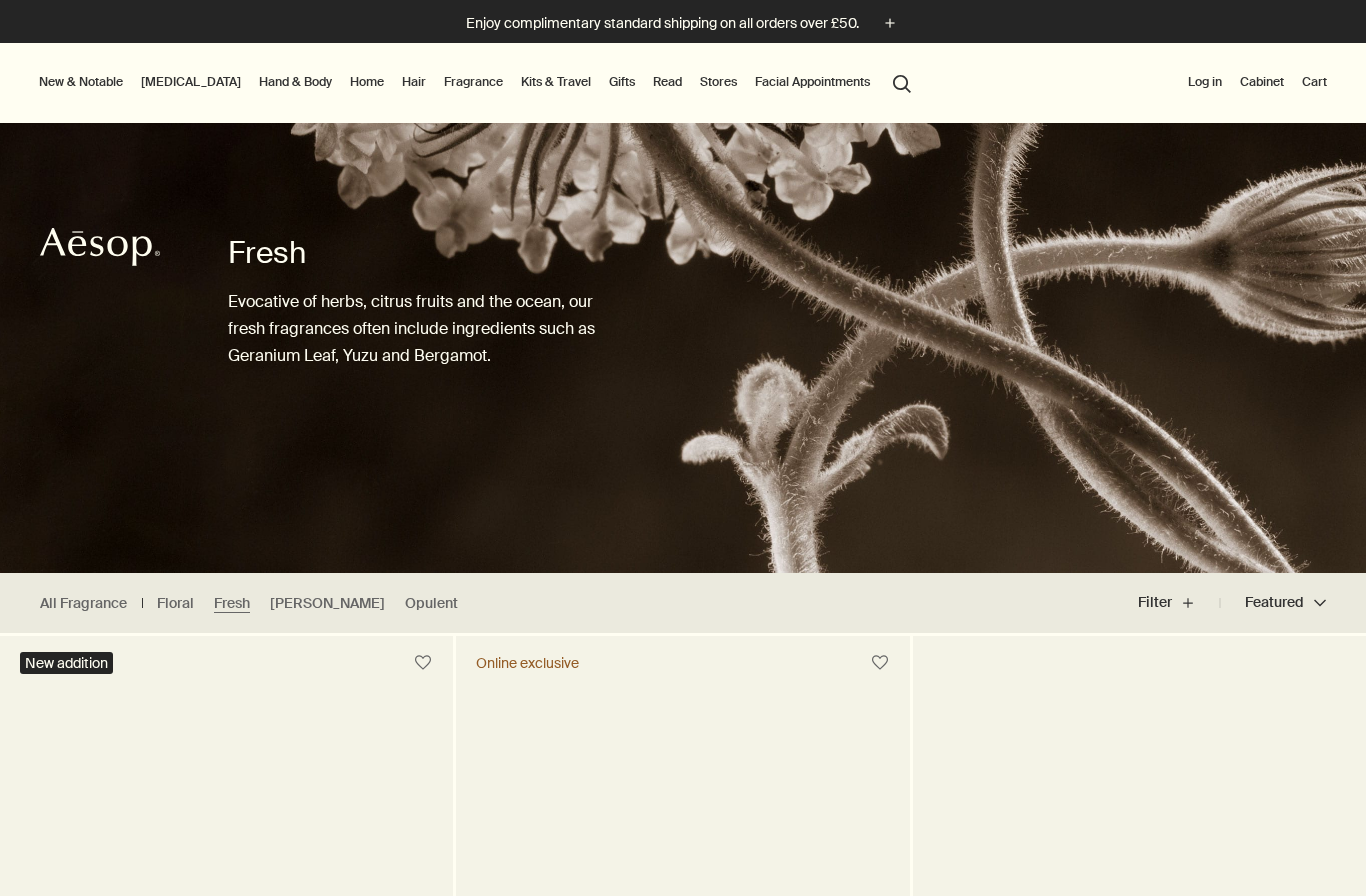 scroll, scrollTop: 0, scrollLeft: 0, axis: both 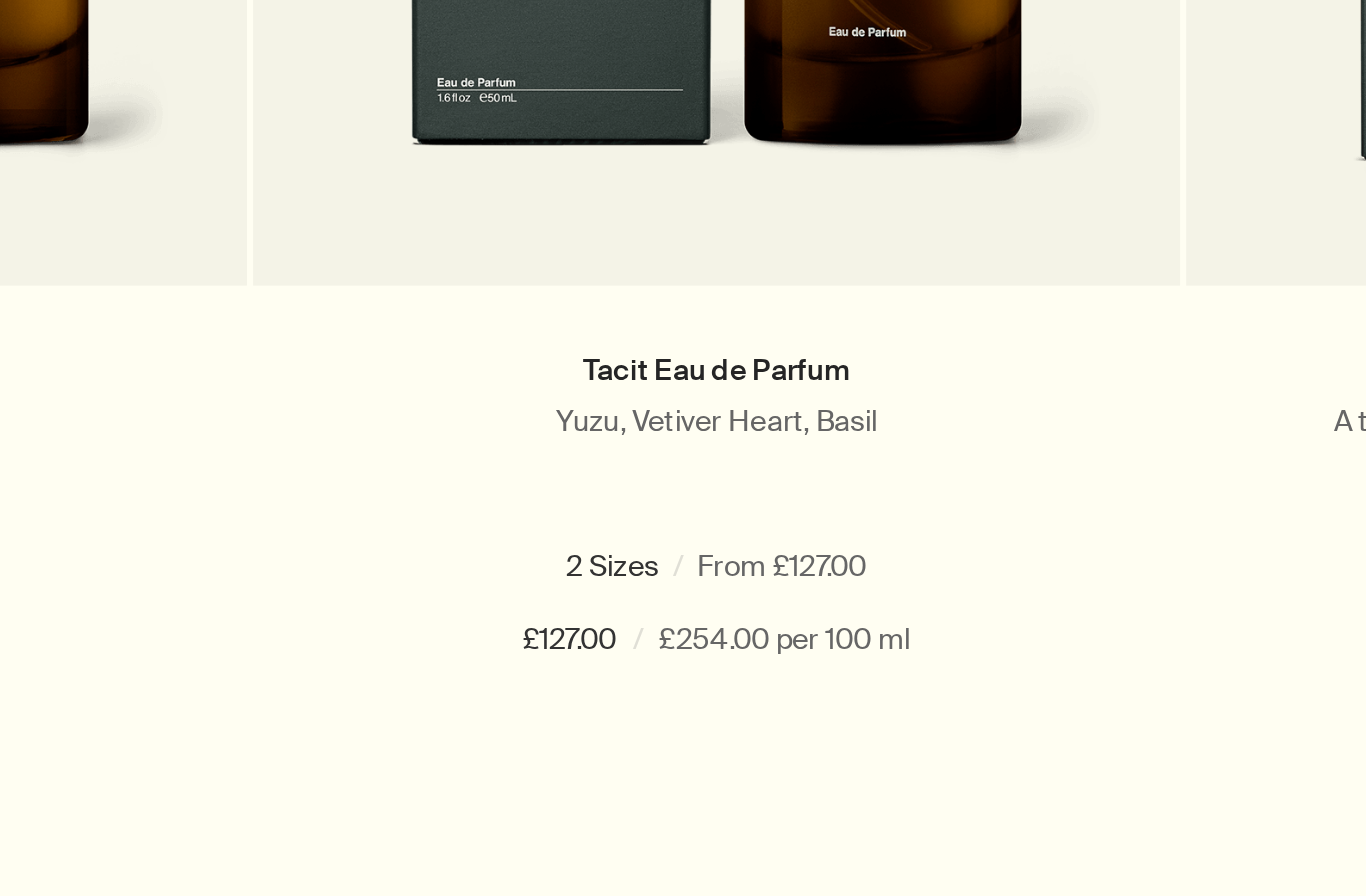 click on "100 mL" at bounding box center (734, 669) 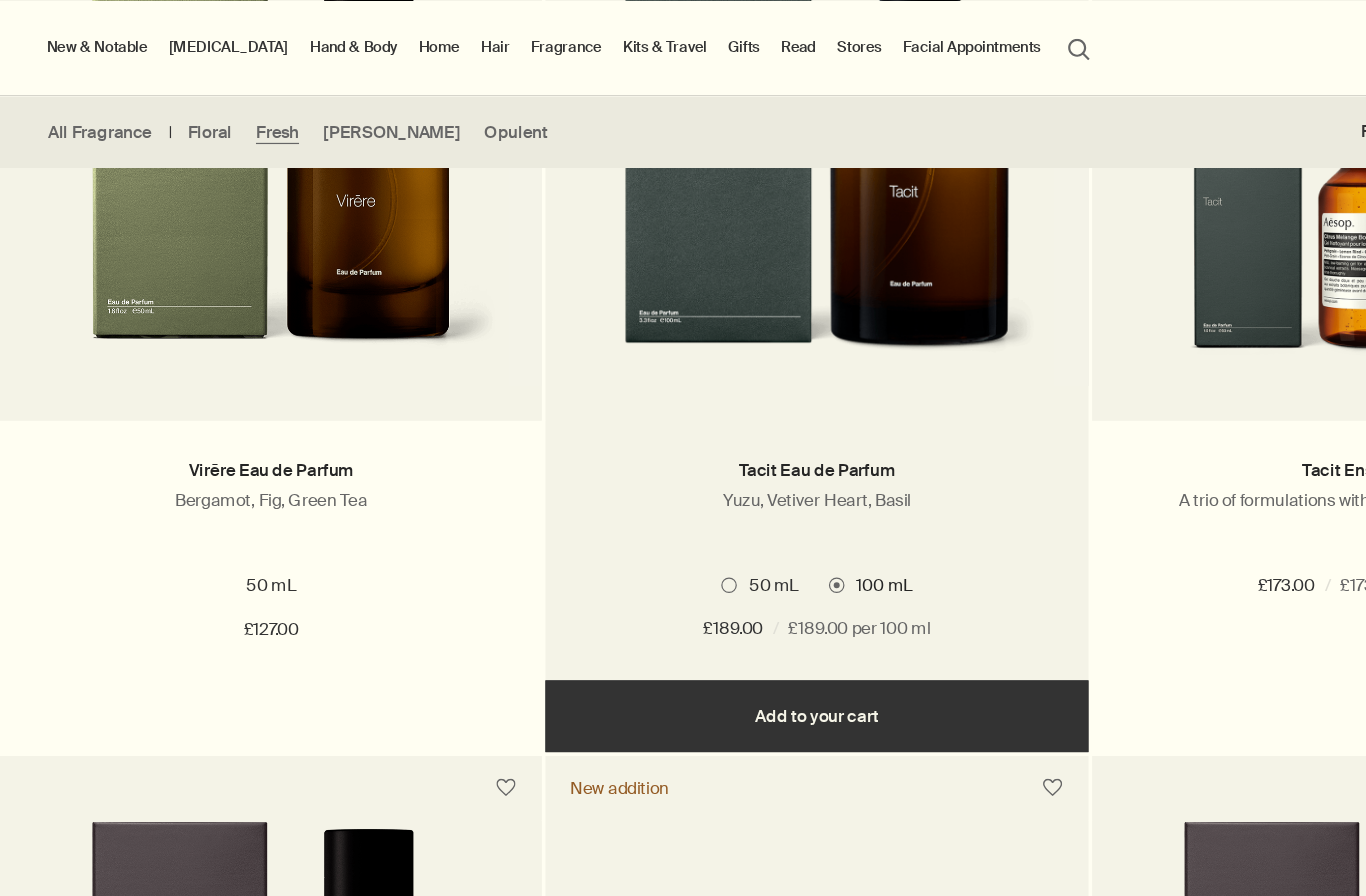 scroll, scrollTop: 739, scrollLeft: 0, axis: vertical 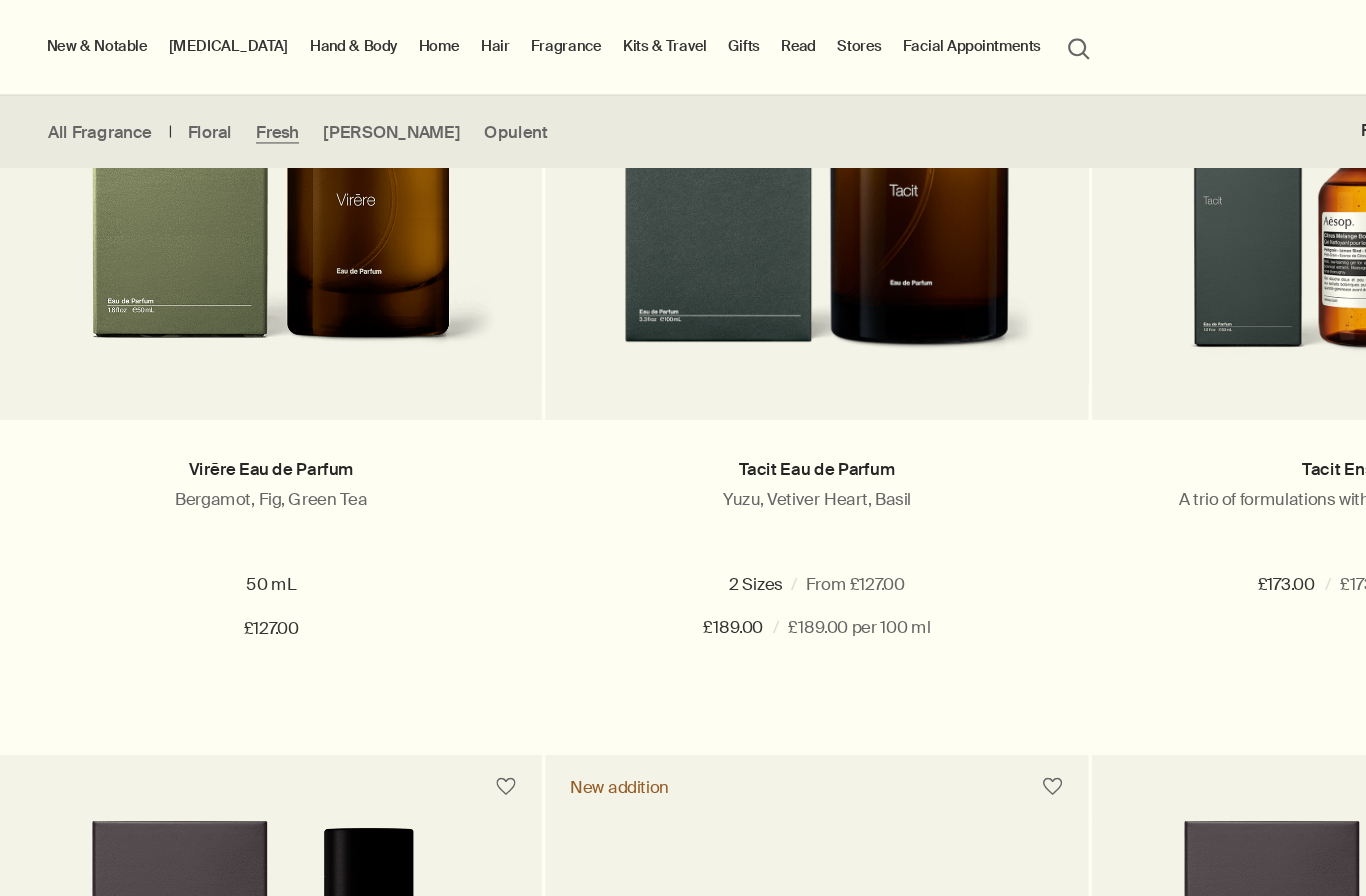 click on "50 mL" at bounding box center (642, 488) 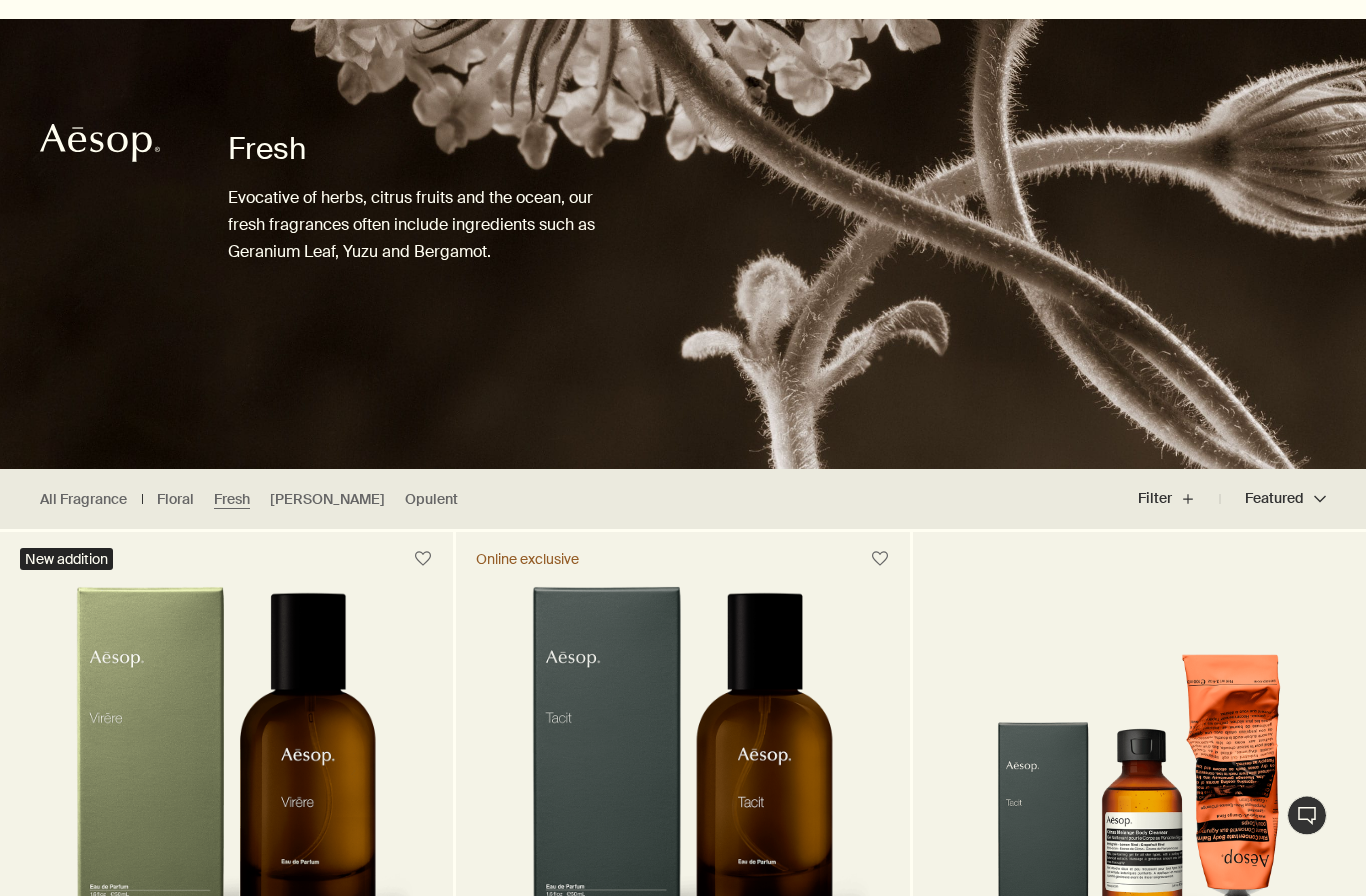 scroll, scrollTop: 111, scrollLeft: 0, axis: vertical 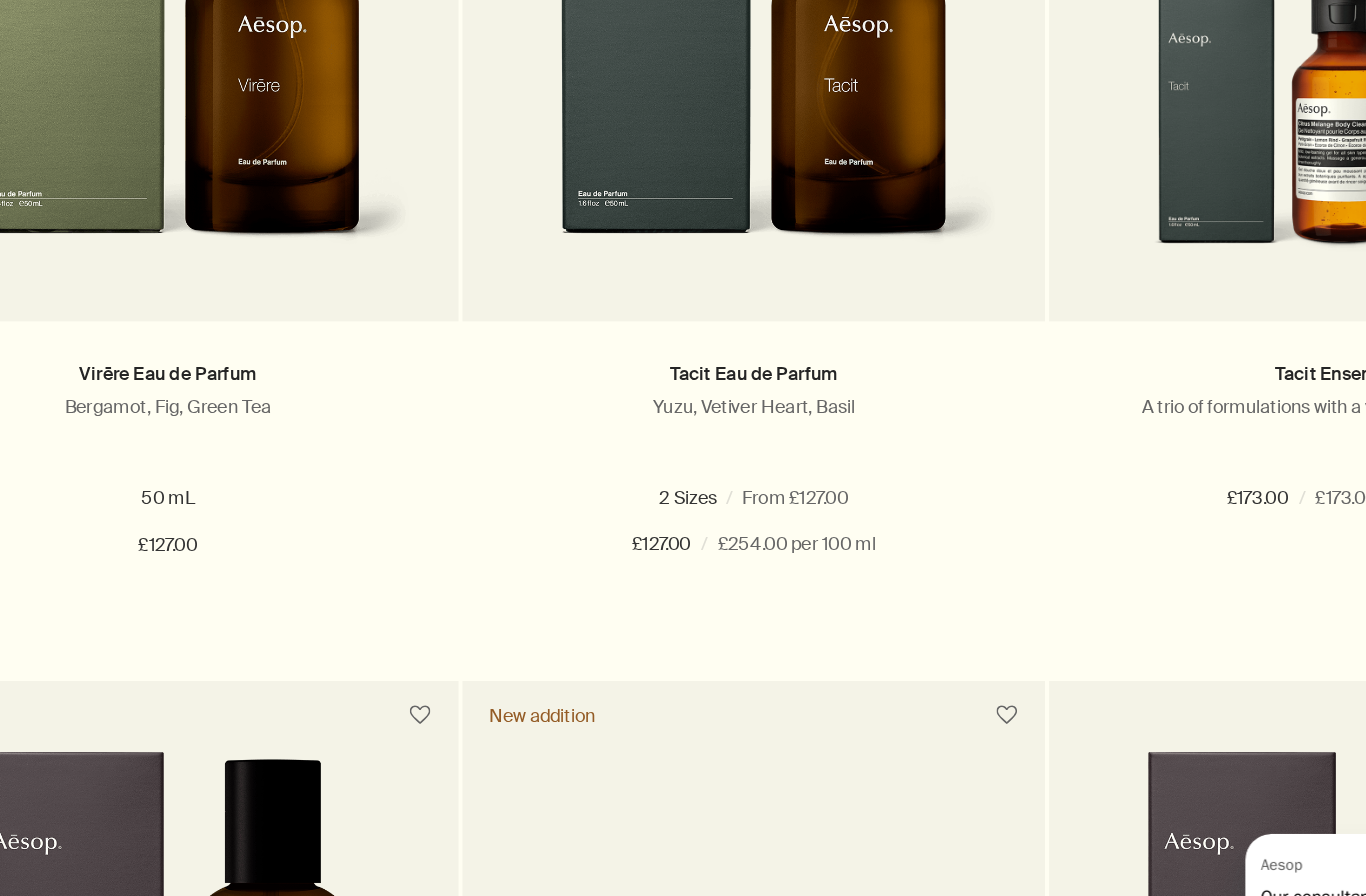 click on "Add Add to your cart" at bounding box center [682, 632] 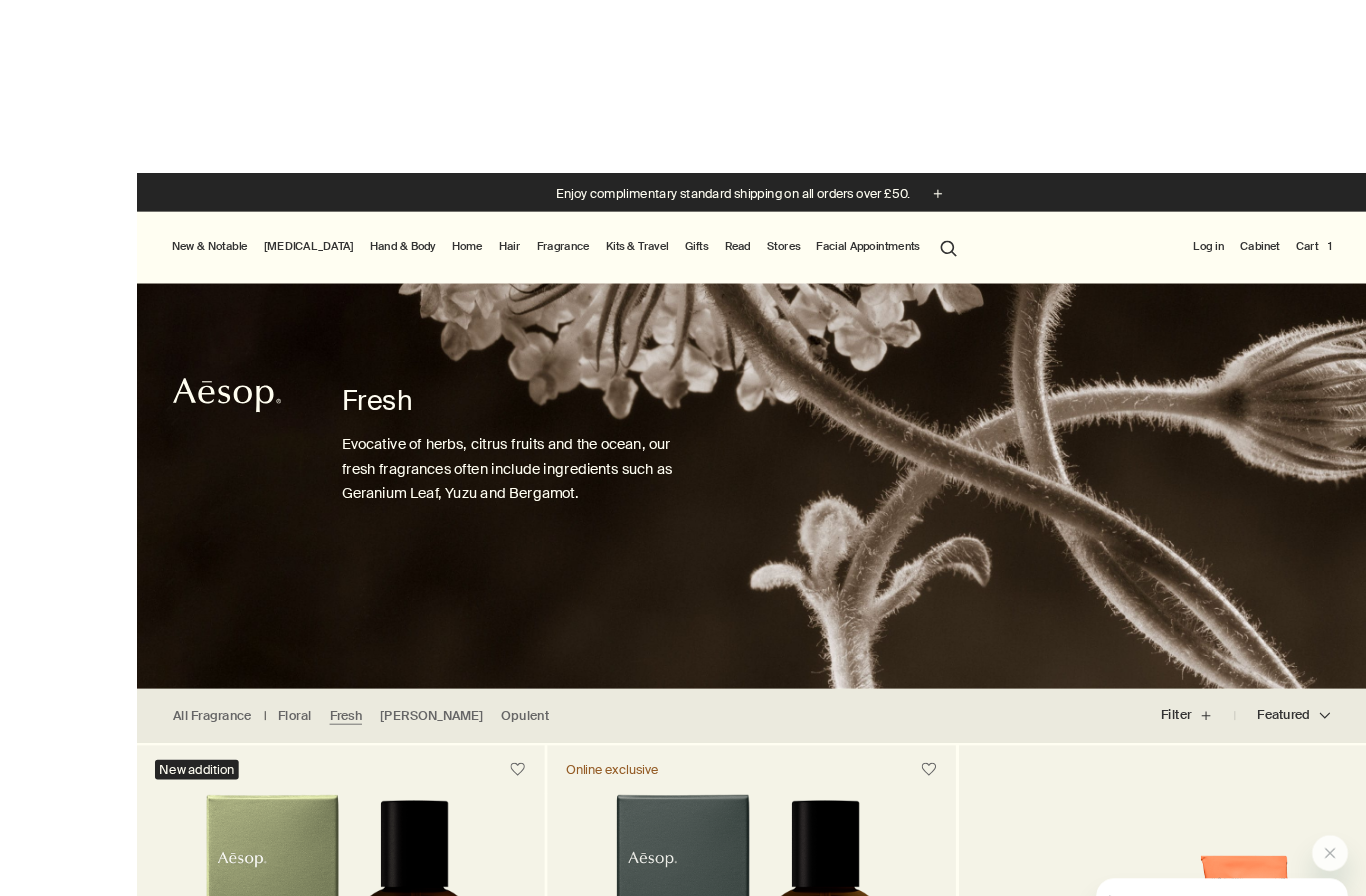 scroll, scrollTop: 7, scrollLeft: 0, axis: vertical 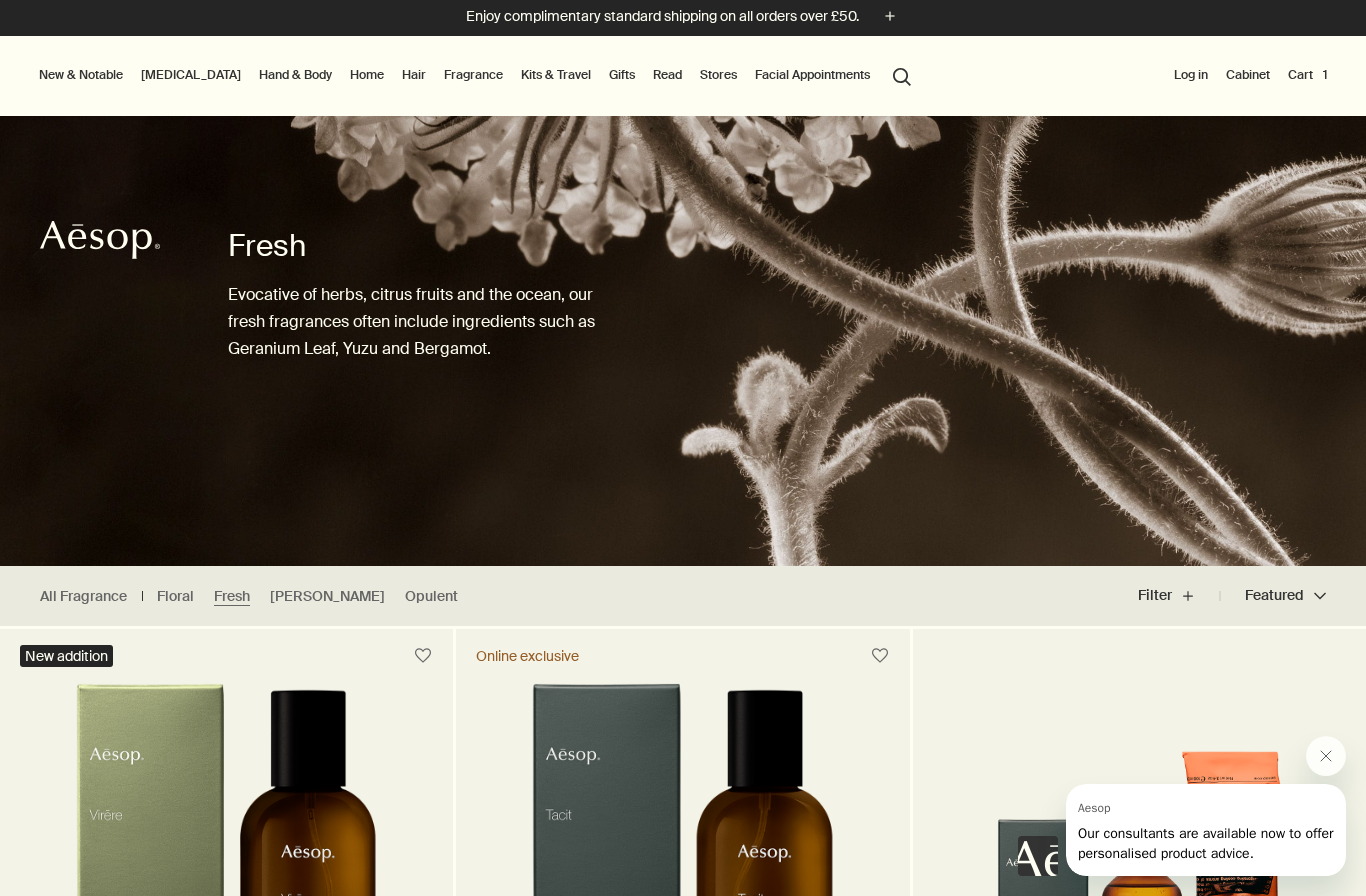 click on "Cart 1" at bounding box center (1307, 75) 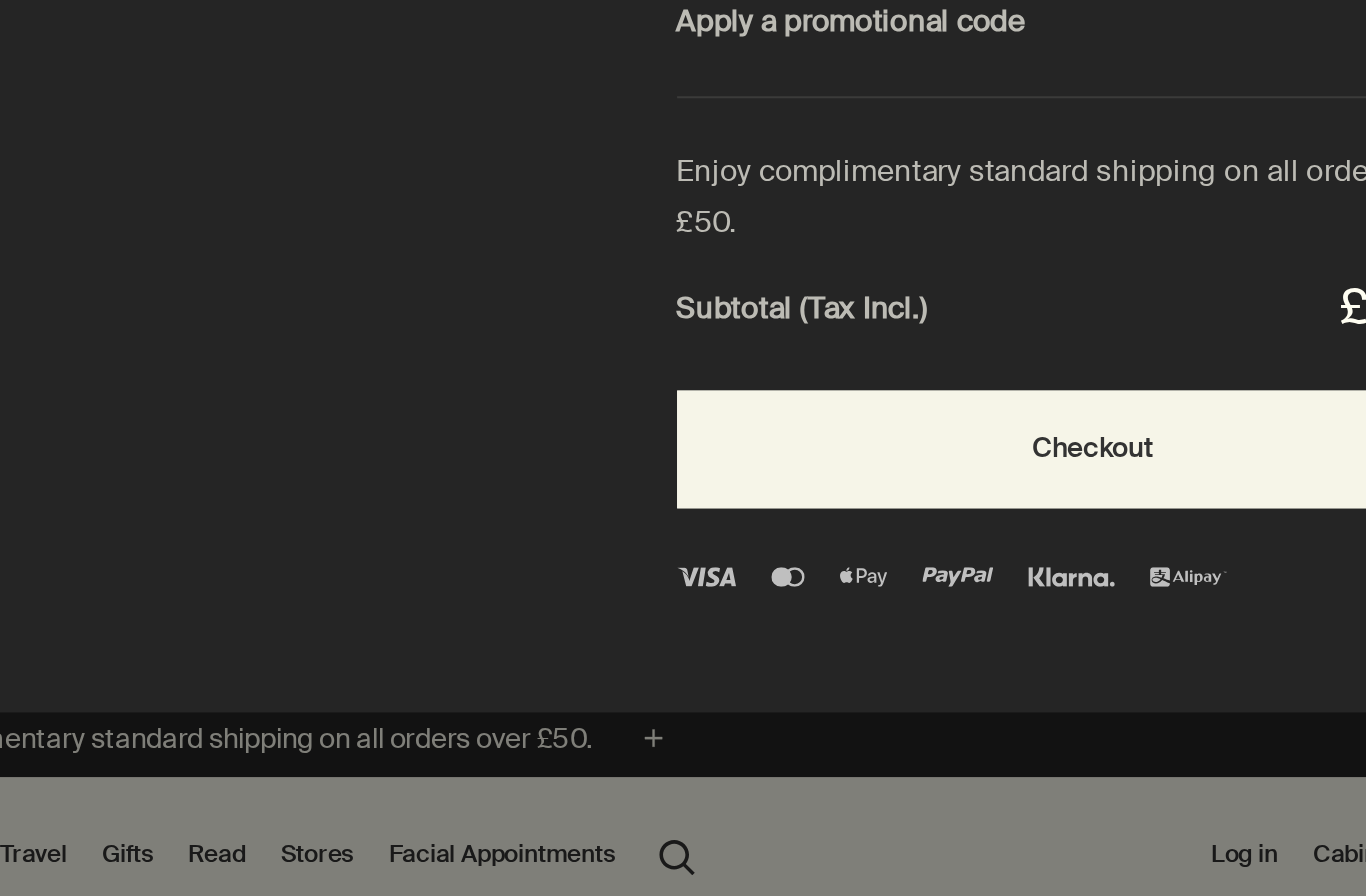 click on "Checkout" at bounding box center (1114, 404) 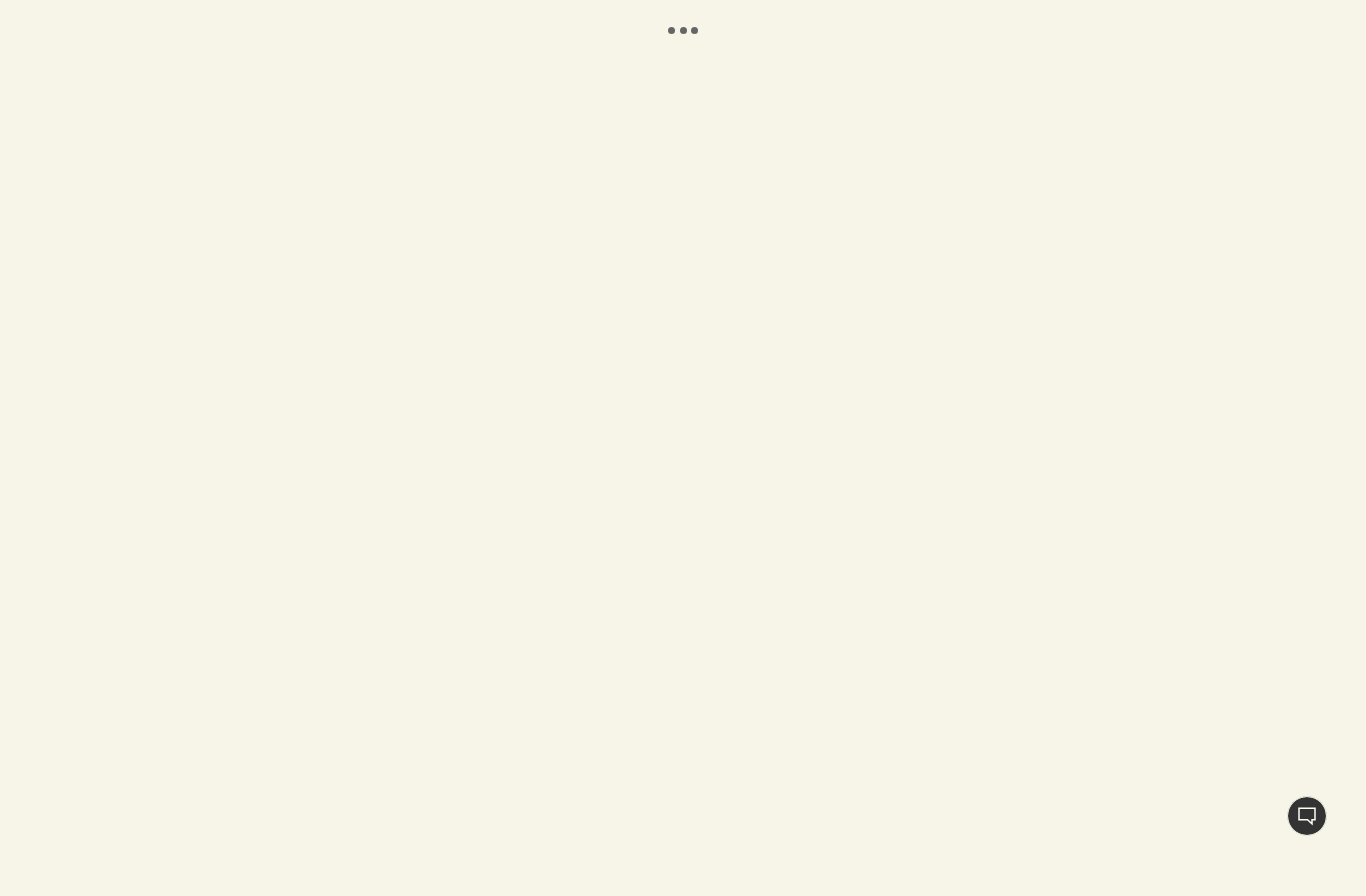 scroll, scrollTop: 0, scrollLeft: 0, axis: both 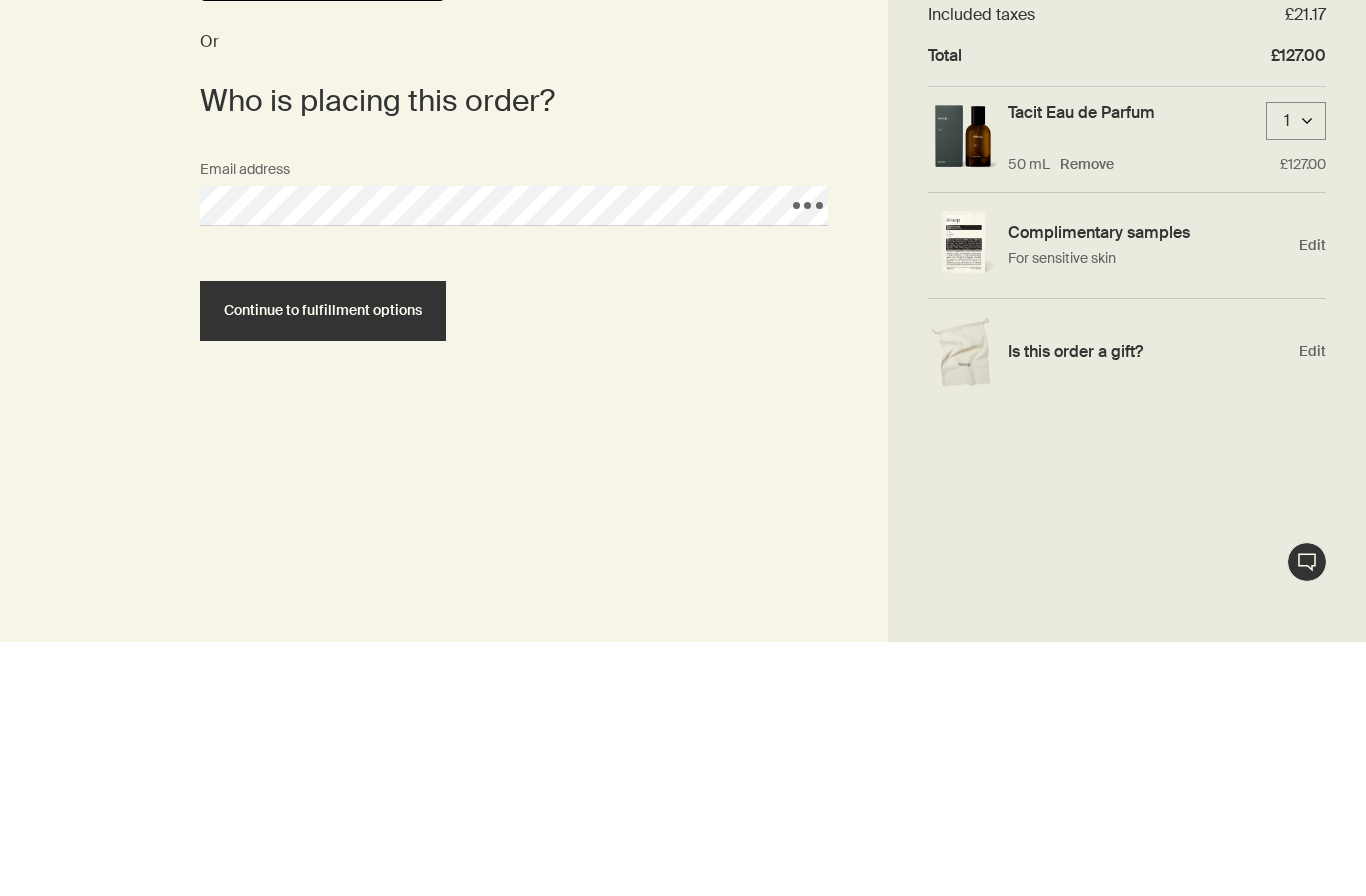 click on "Continue to fulfillment options" at bounding box center (323, 564) 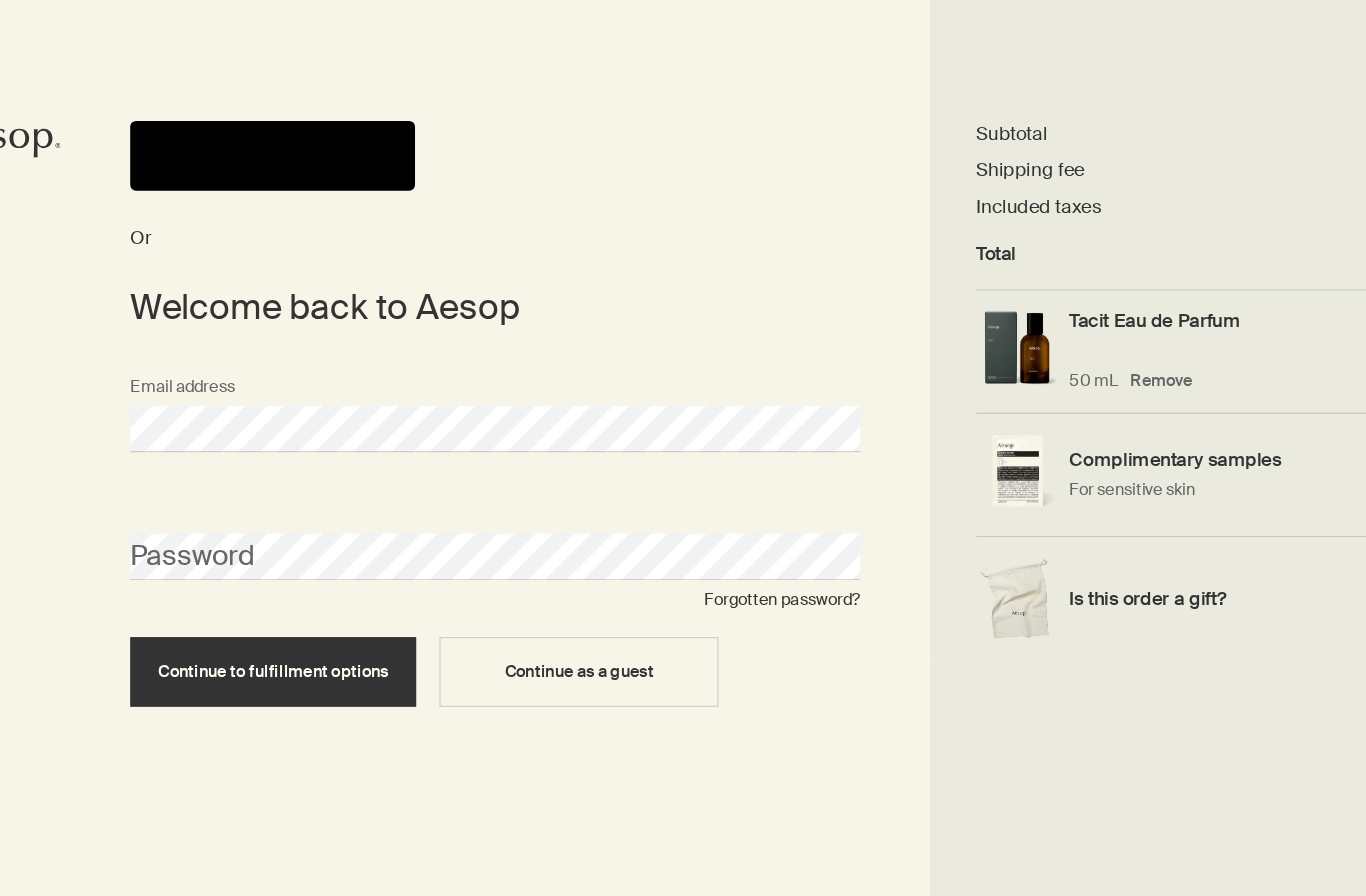 click on "Continue as a guest" at bounding box center [586, 668] 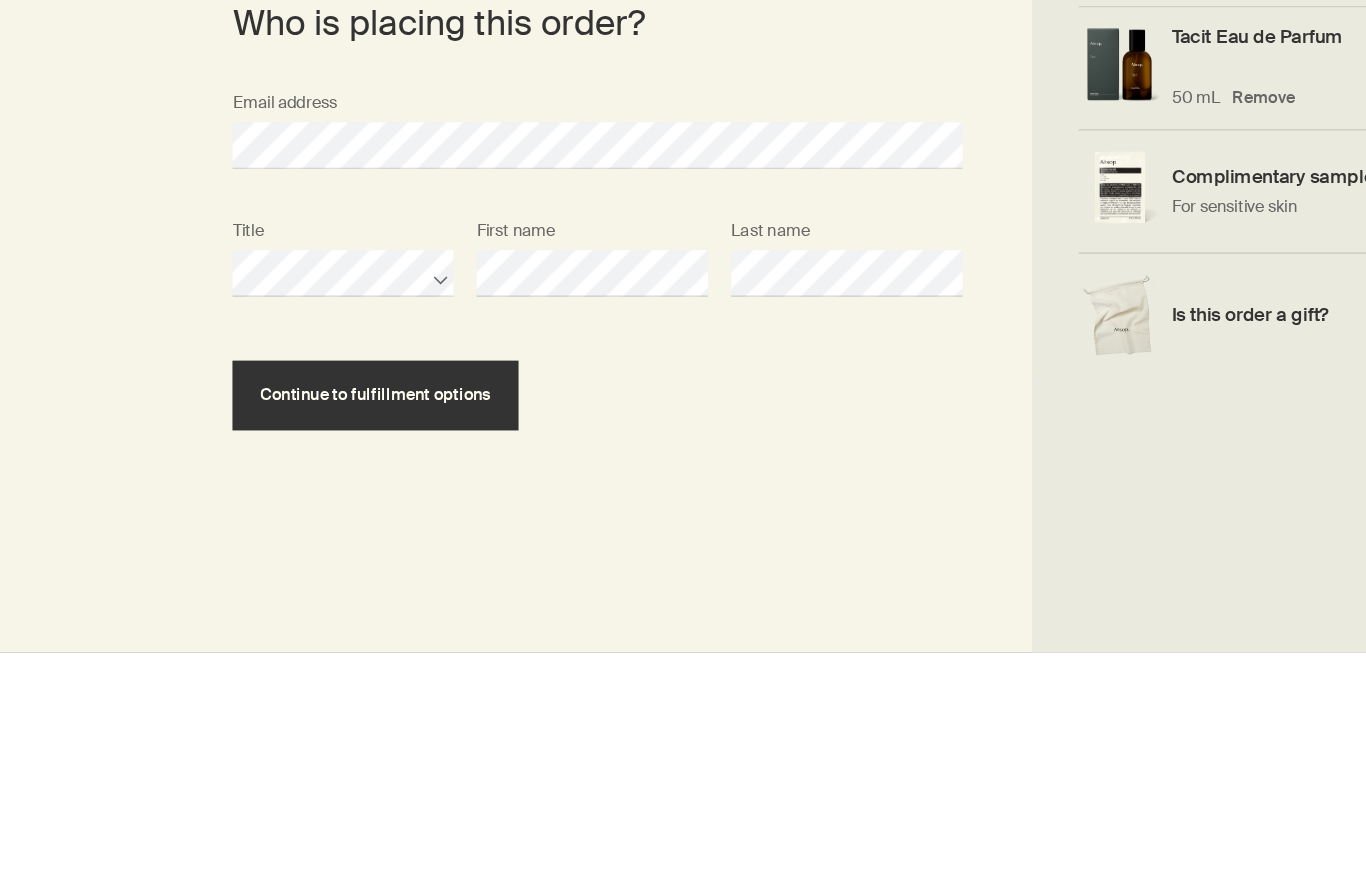 click on "Continue to fulfillment options" at bounding box center (323, 674) 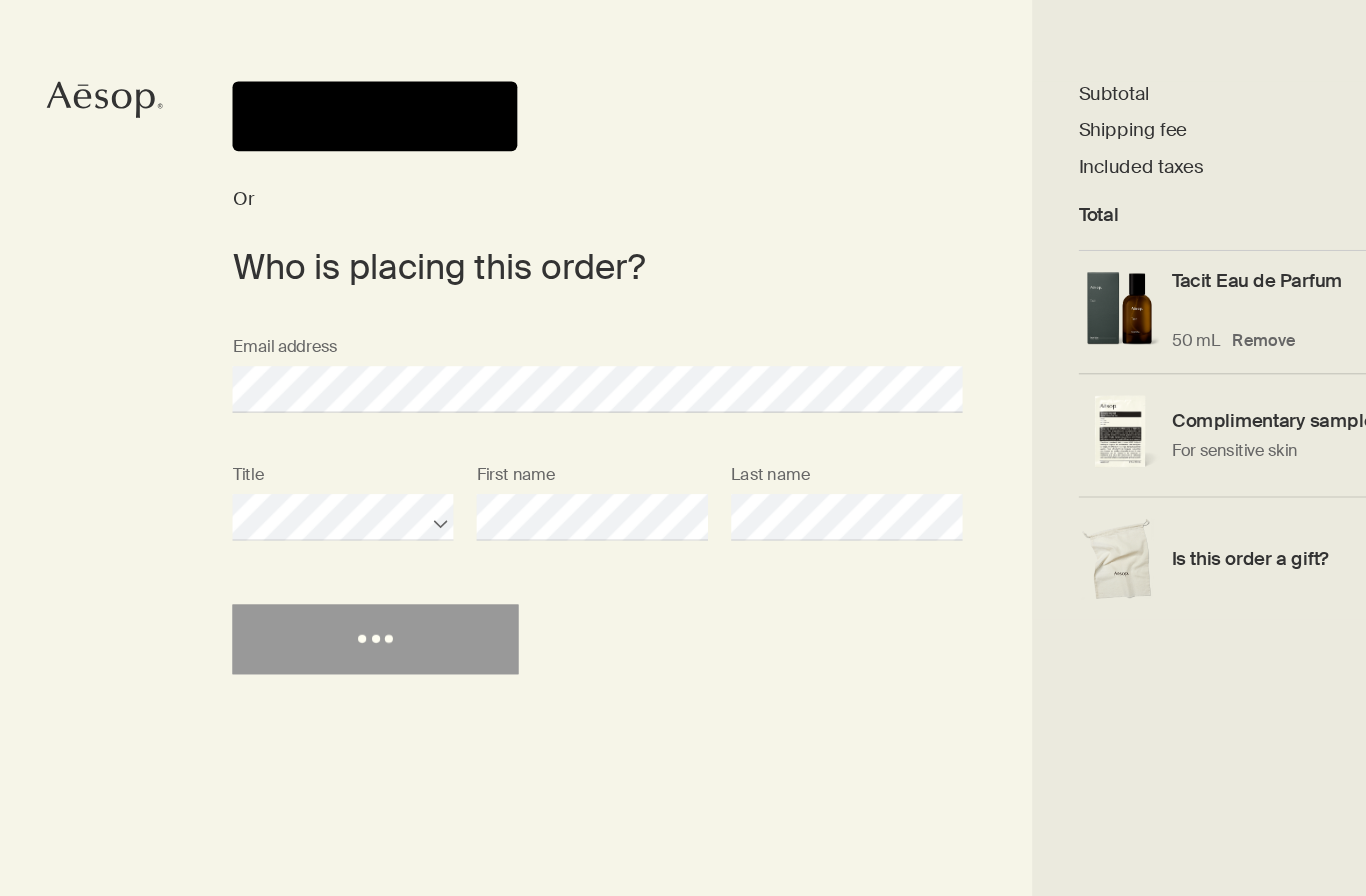 scroll, scrollTop: 0, scrollLeft: 0, axis: both 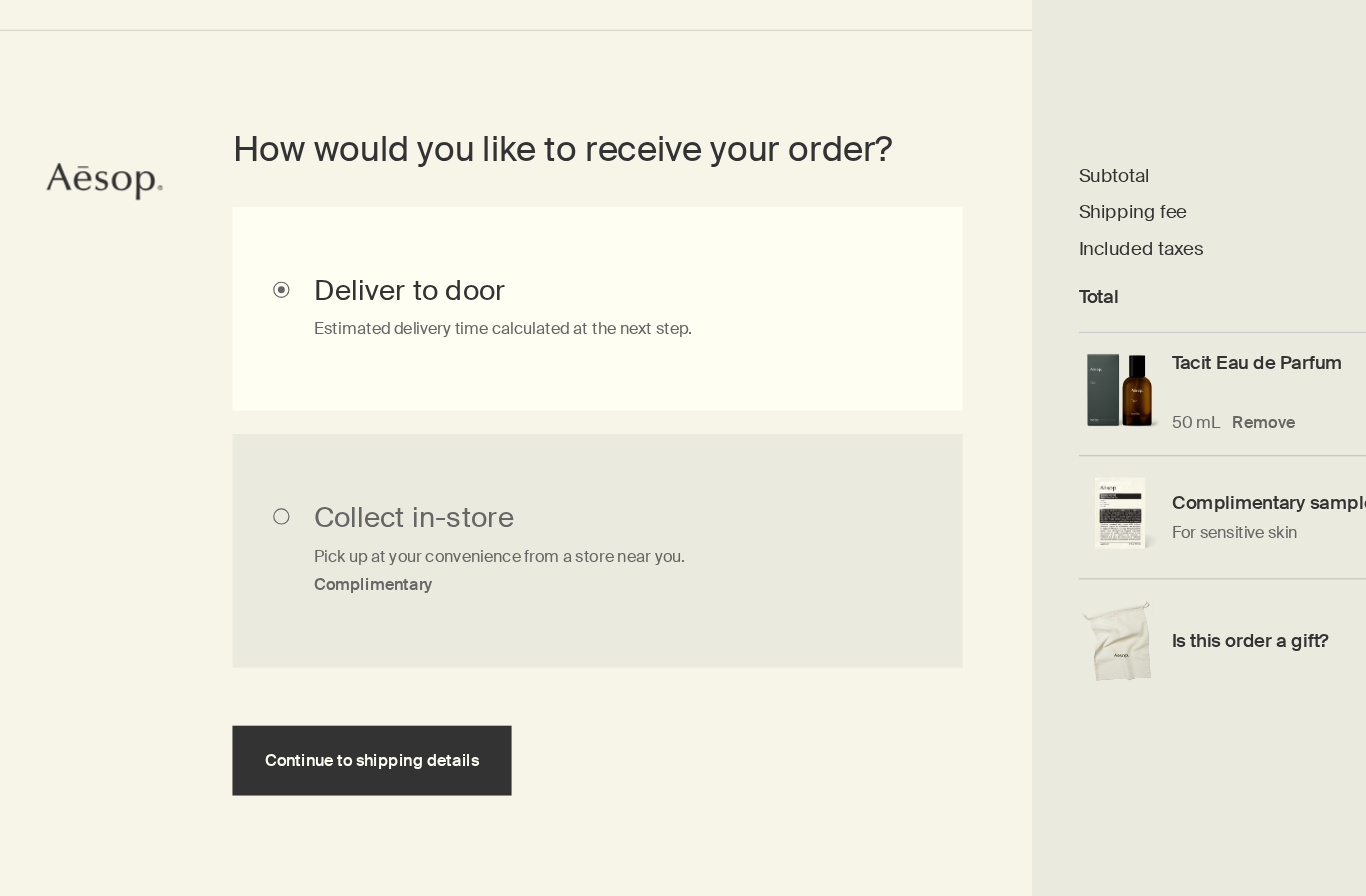 click on "Continue to shipping details" at bounding box center [320, 709] 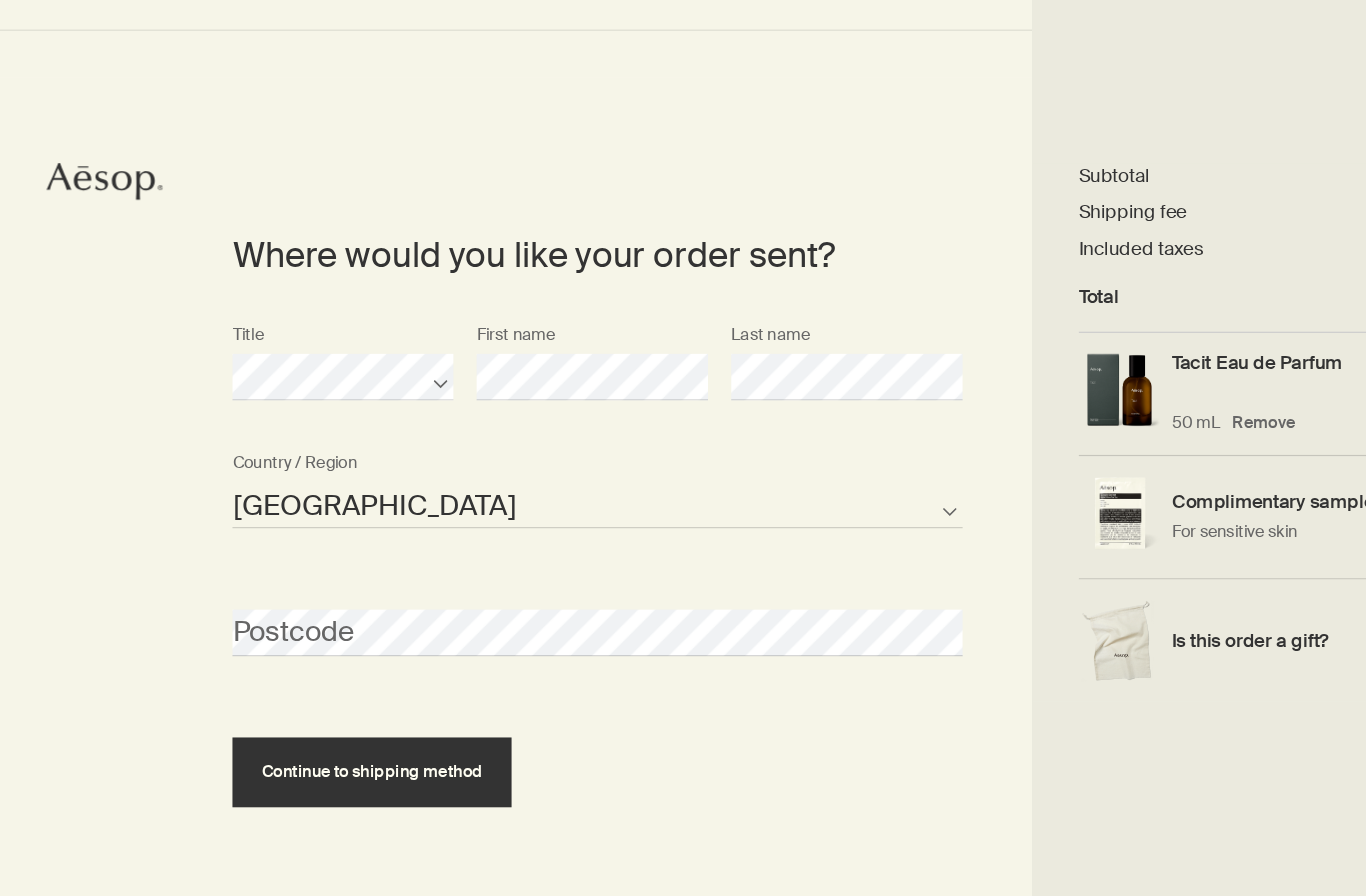 scroll, scrollTop: 811, scrollLeft: 0, axis: vertical 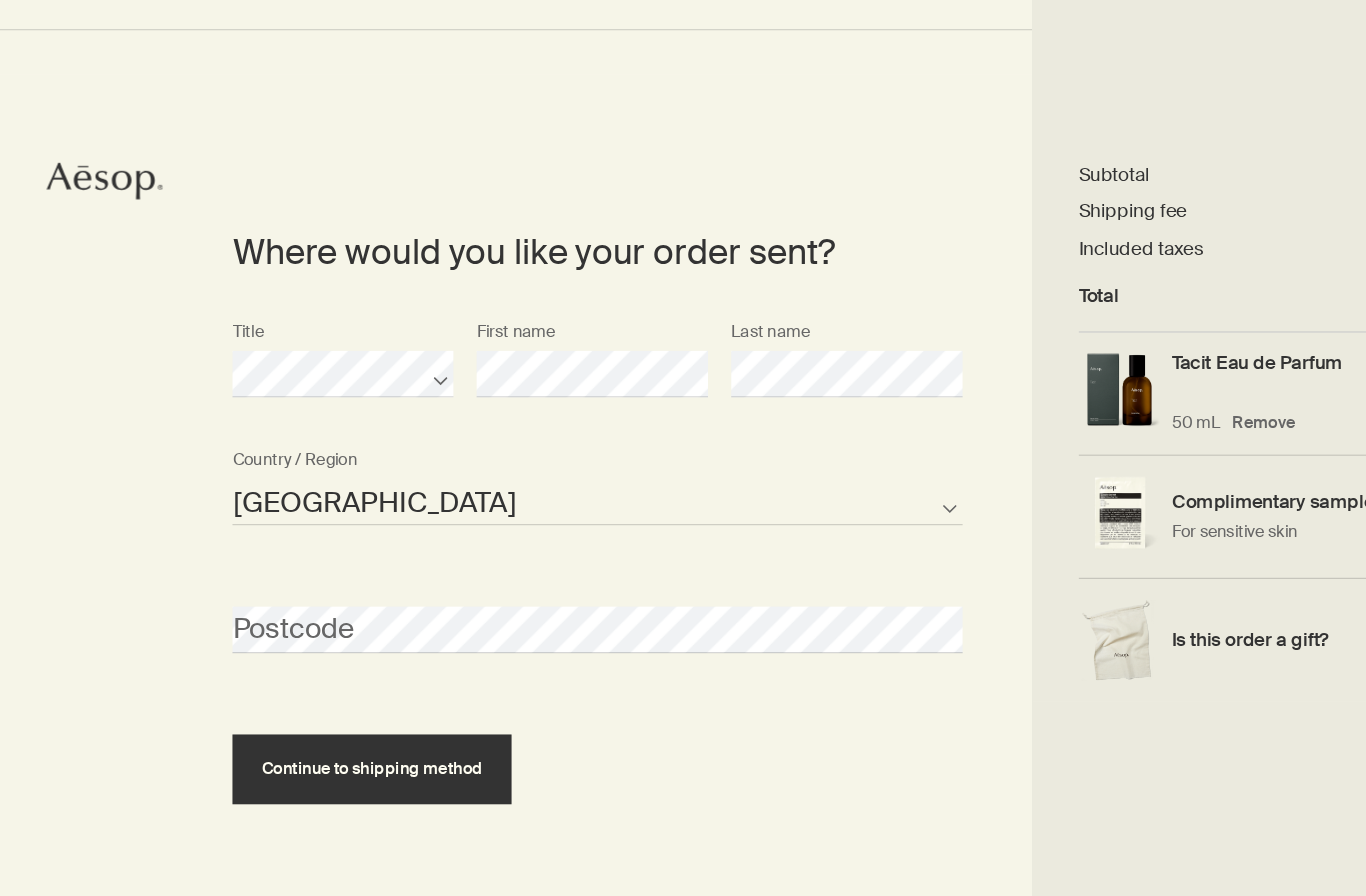 click on "Guernsey [GEOGRAPHIC_DATA] [GEOGRAPHIC_DATA] Not listed" at bounding box center [514, 487] 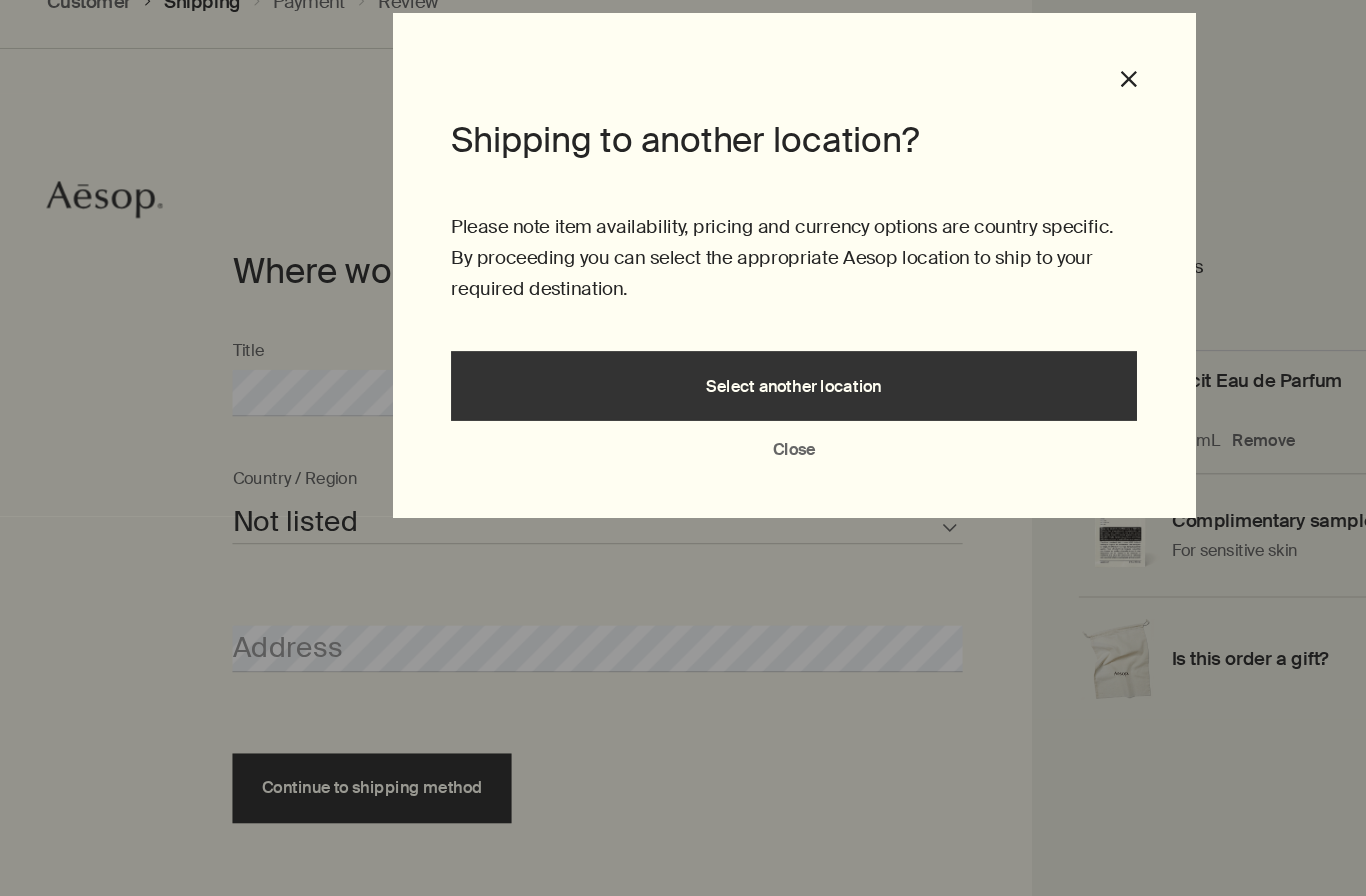 click 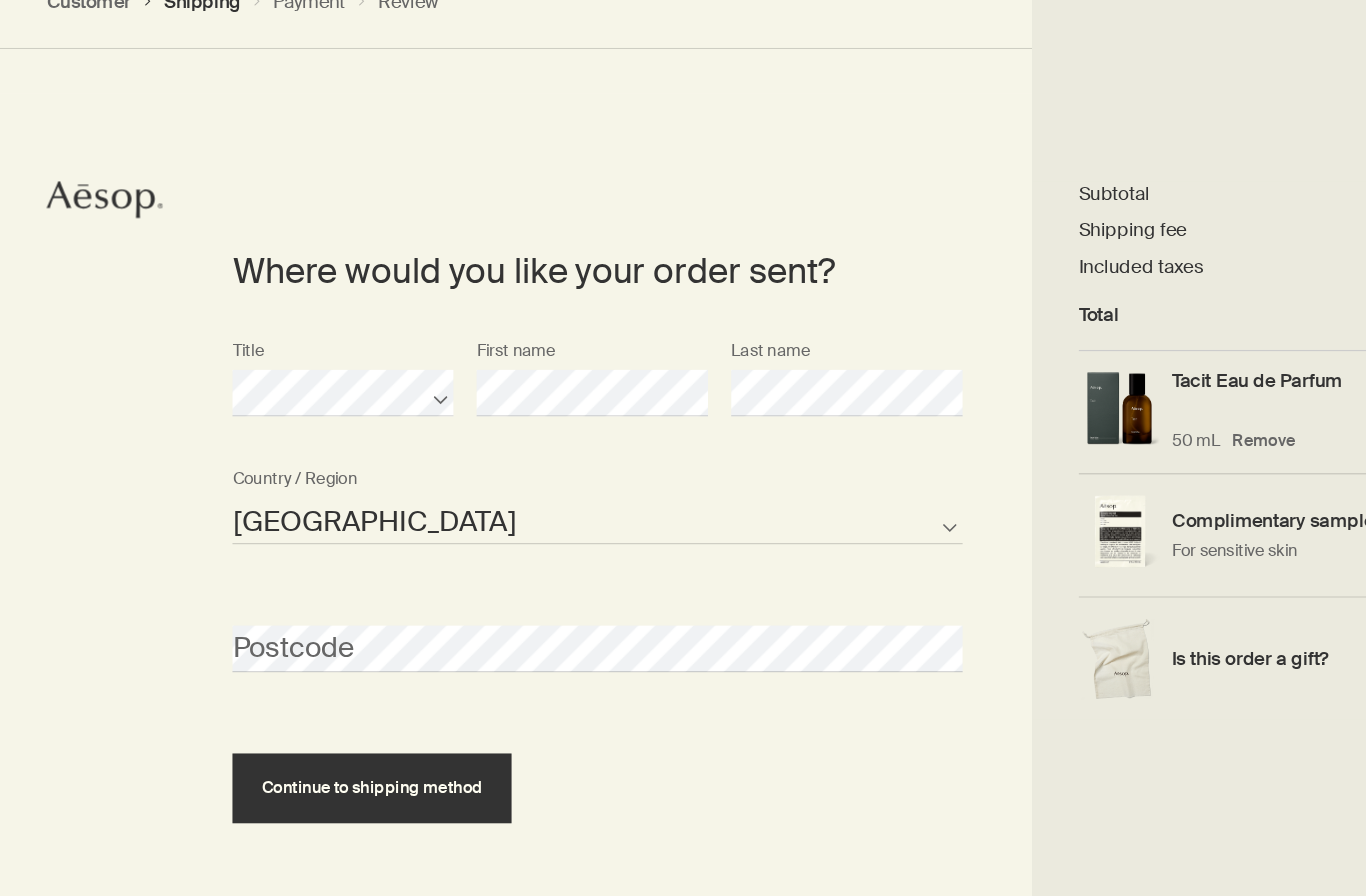 click on "Guernsey [GEOGRAPHIC_DATA] [GEOGRAPHIC_DATA] Not listed" at bounding box center (514, 487) 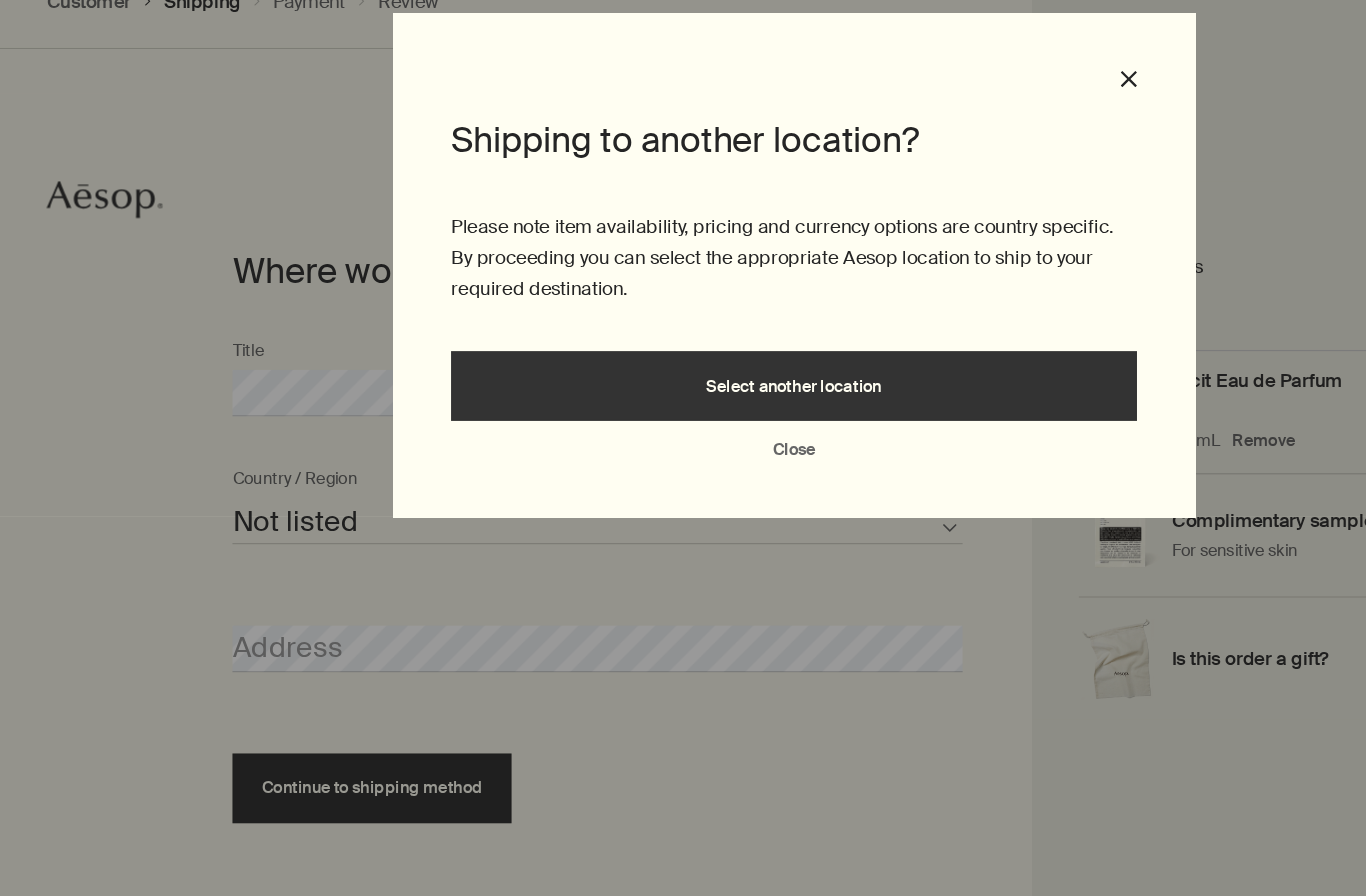 click on "Select another location" at bounding box center [683, 371] 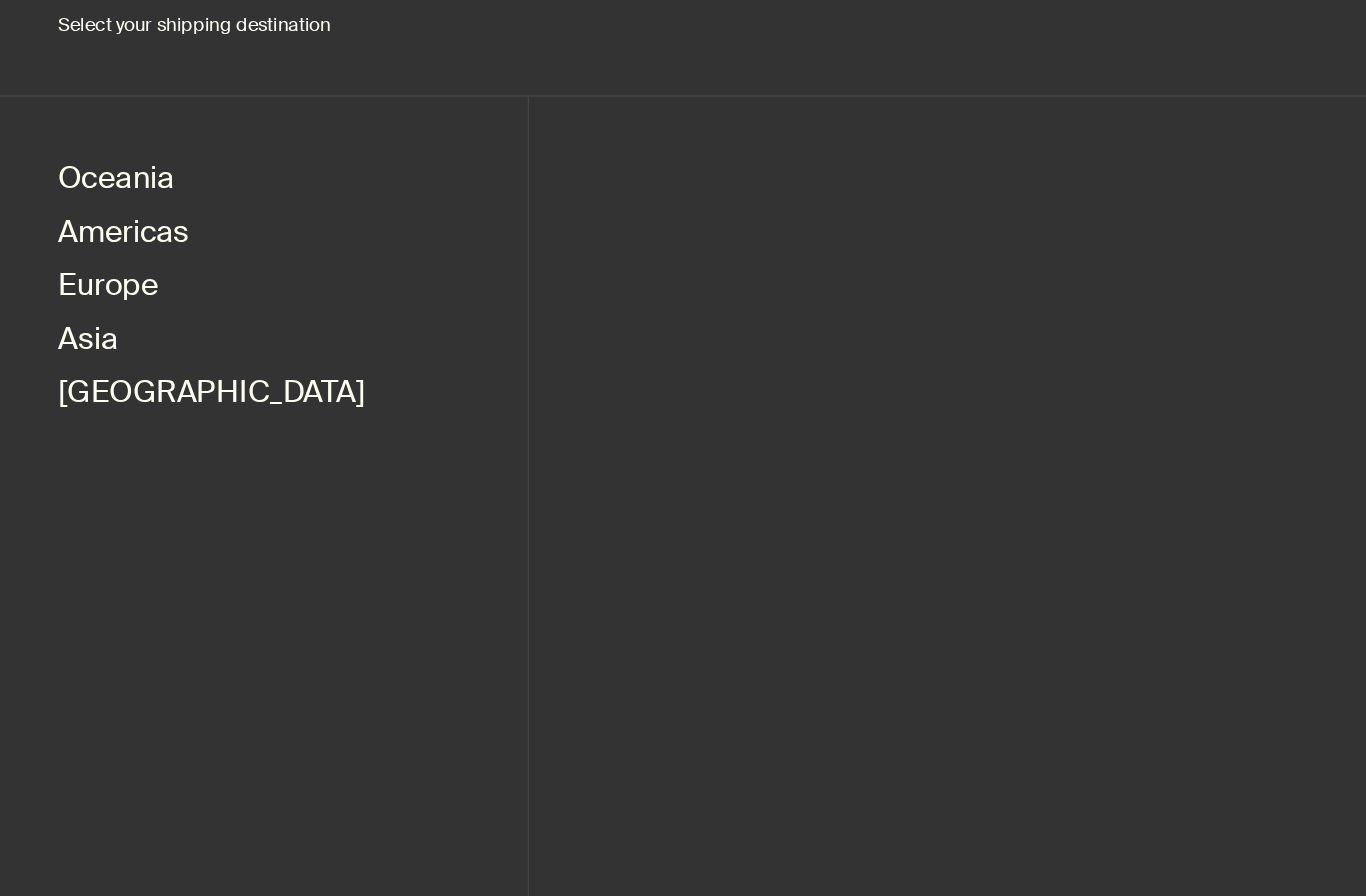 click on "Asia" at bounding box center (76, 333) 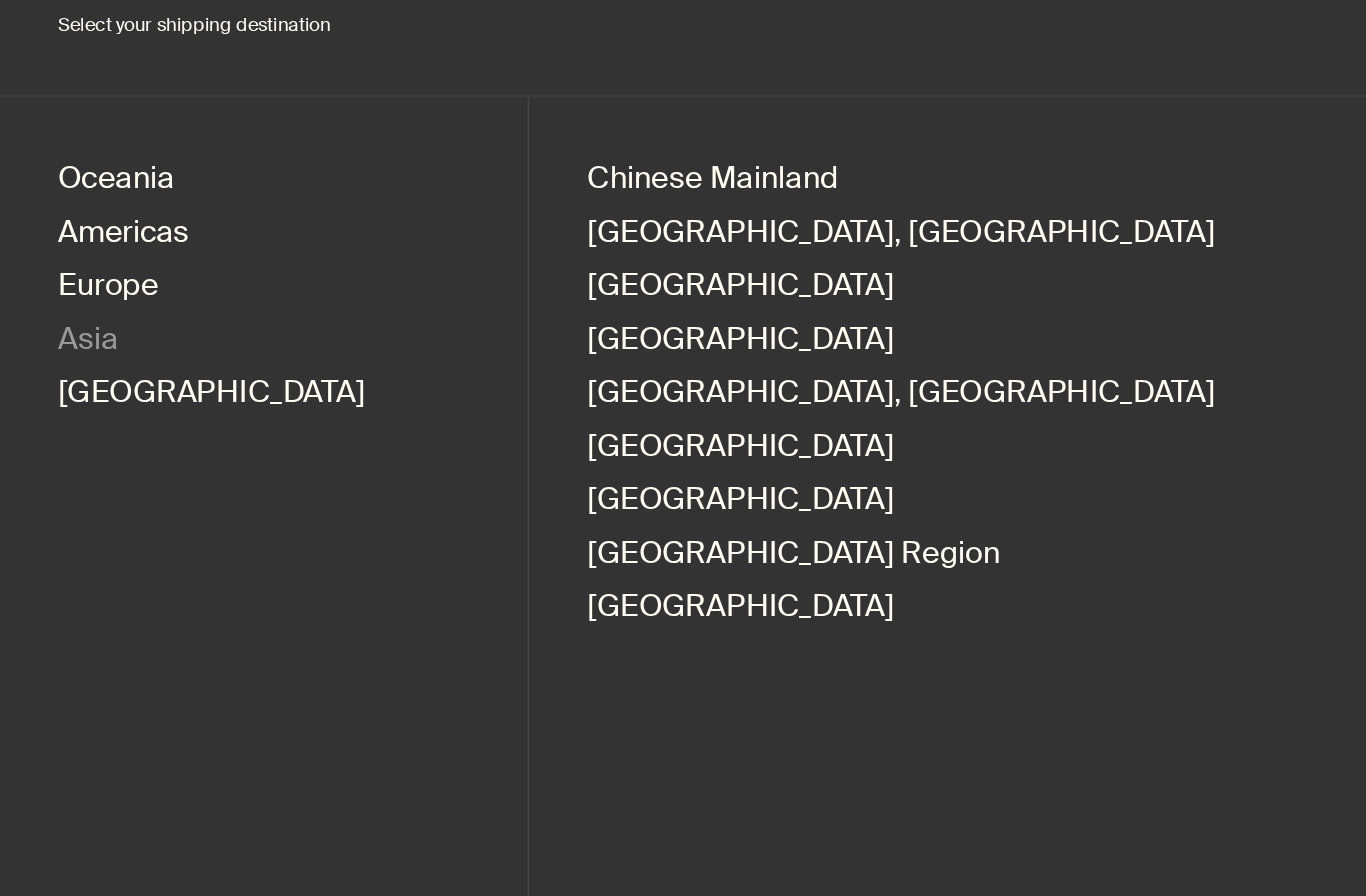 click on "Oceania" at bounding box center [100, 195] 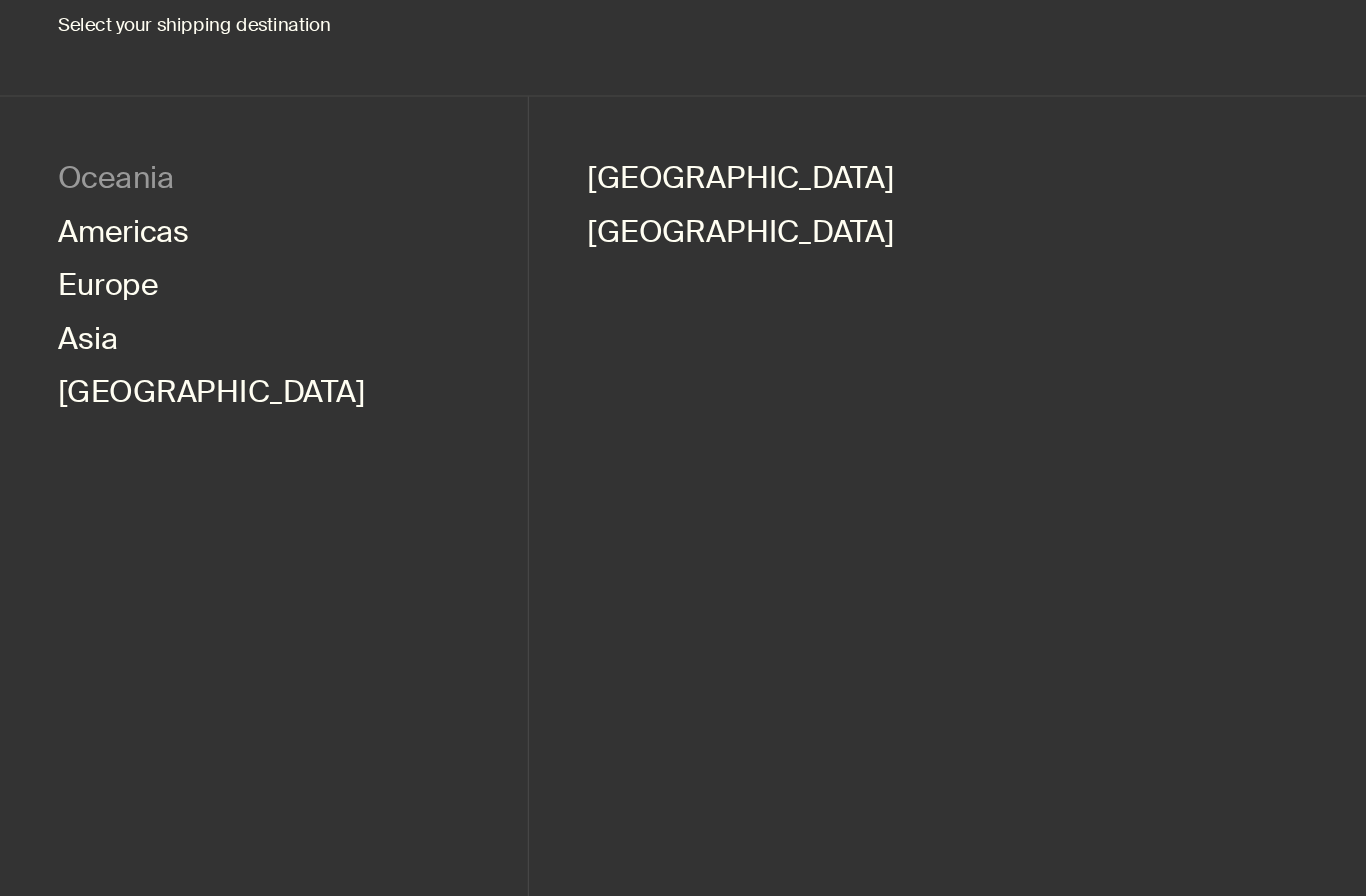 click on "[GEOGRAPHIC_DATA]" at bounding box center [637, 195] 